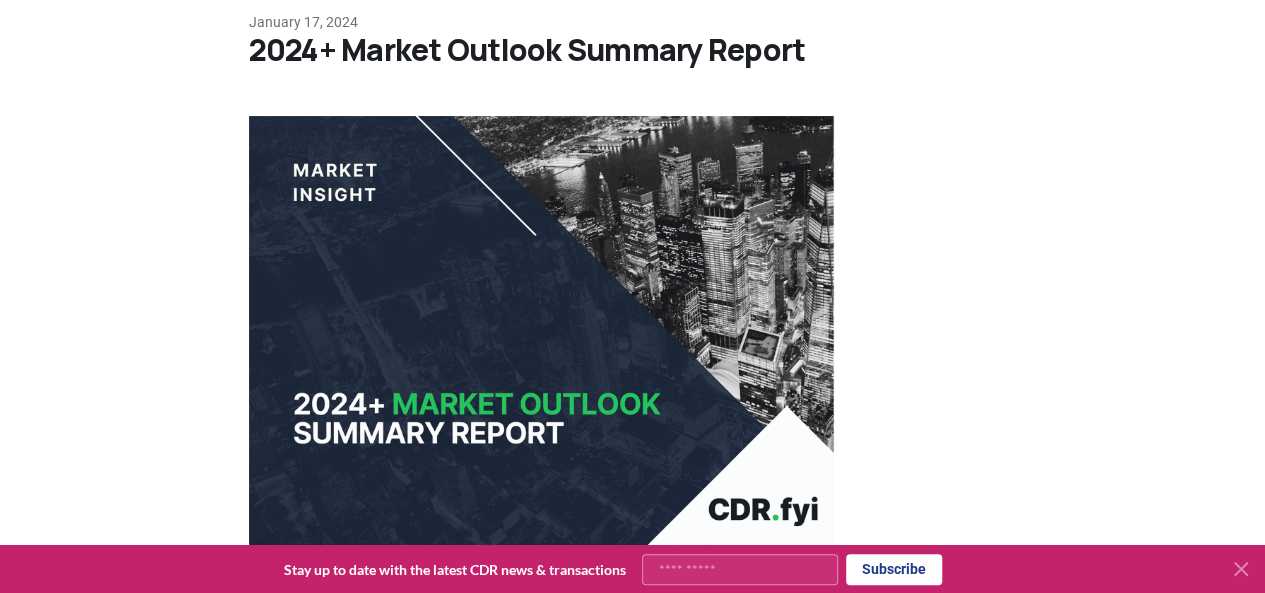 scroll, scrollTop: 0, scrollLeft: 0, axis: both 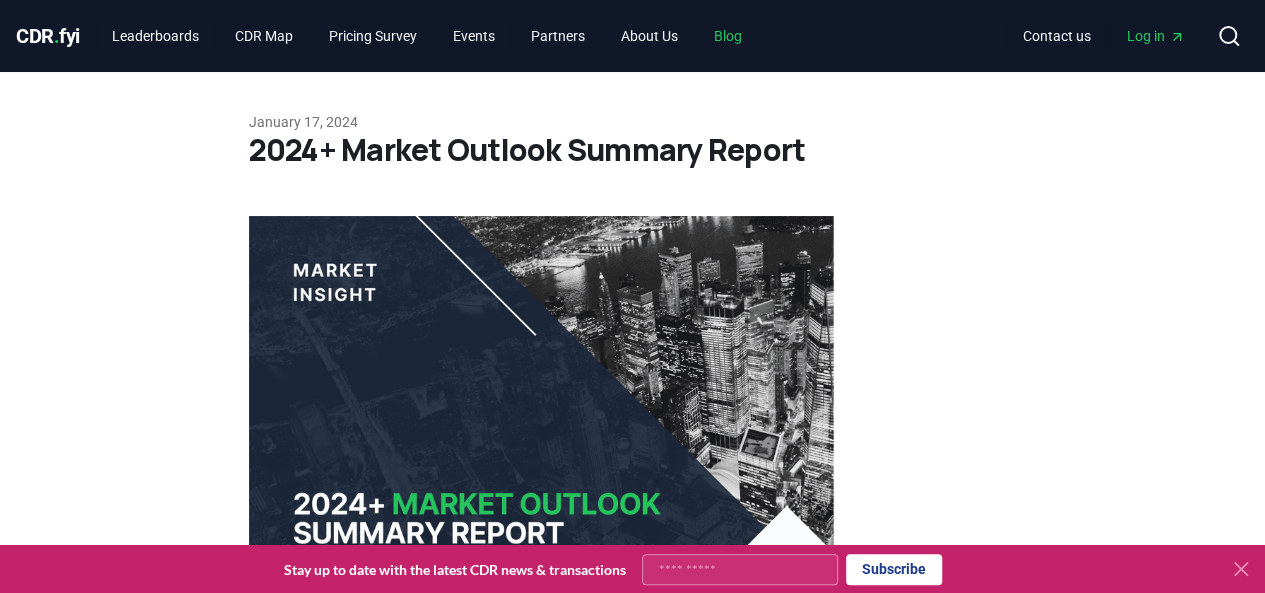 click on "Blog" at bounding box center (728, 36) 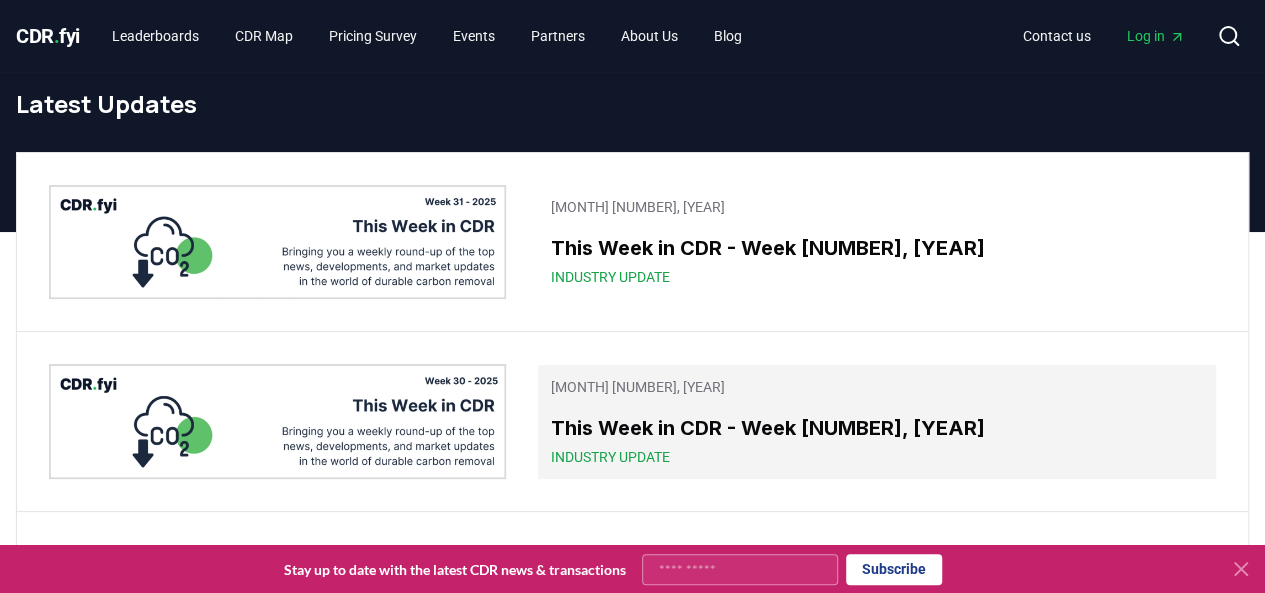 scroll, scrollTop: 400, scrollLeft: 0, axis: vertical 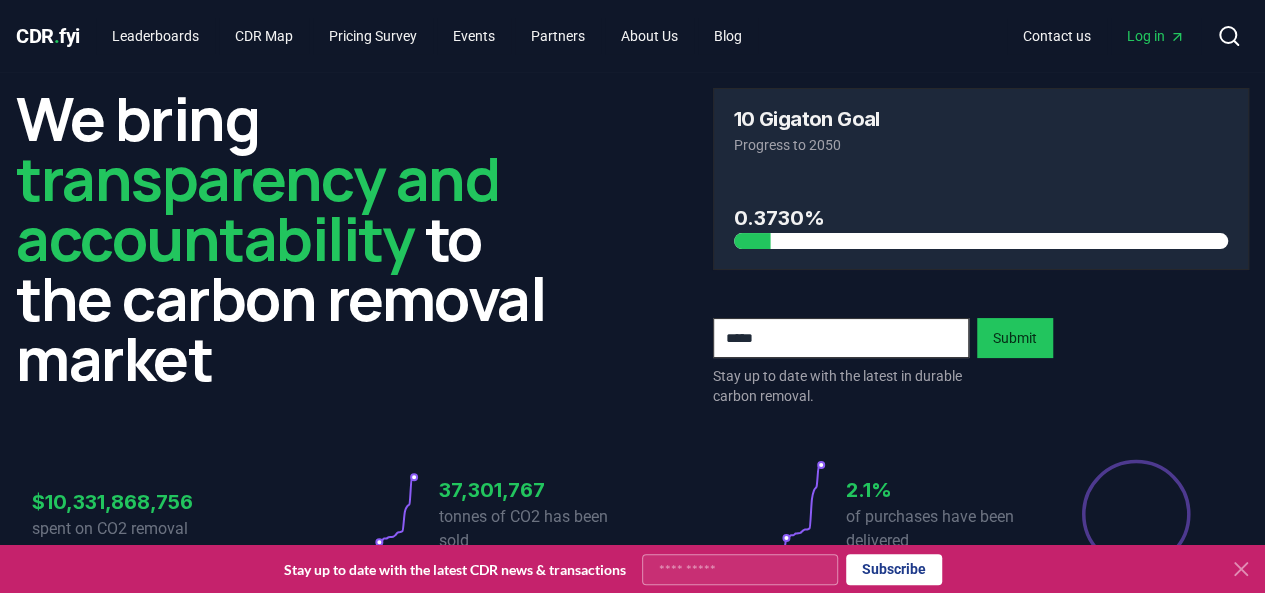 click on "CDR . fyi" at bounding box center [48, 36] 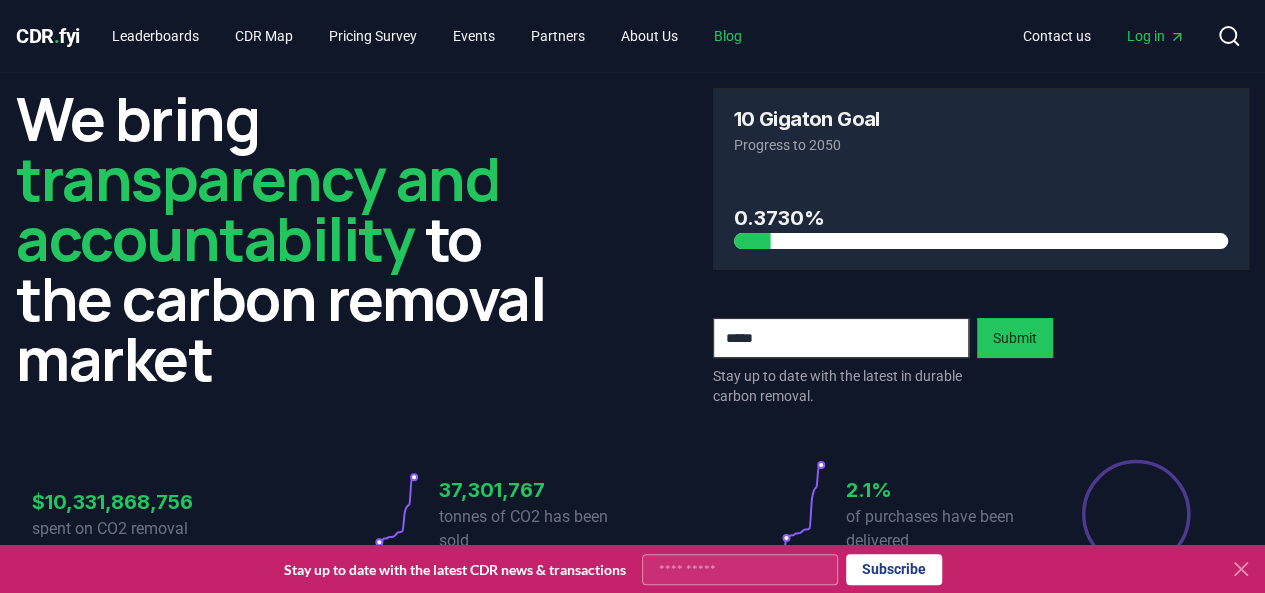 click on "Blog" at bounding box center (728, 36) 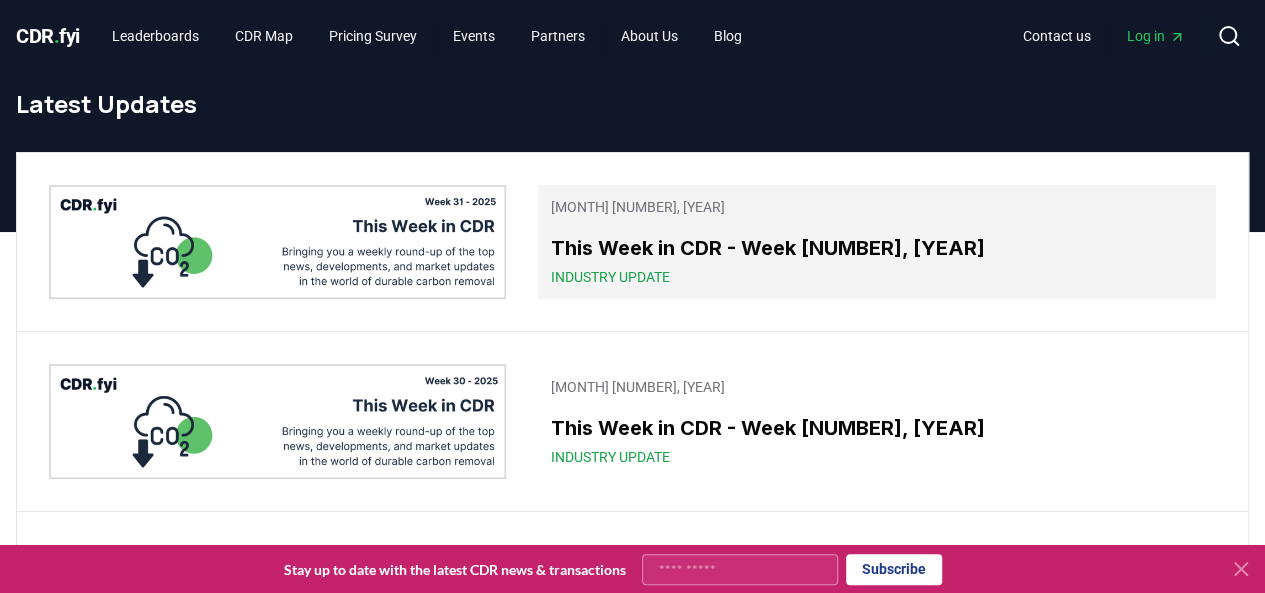 click on "This Week in CDR - Week 31, 2025" at bounding box center (877, 248) 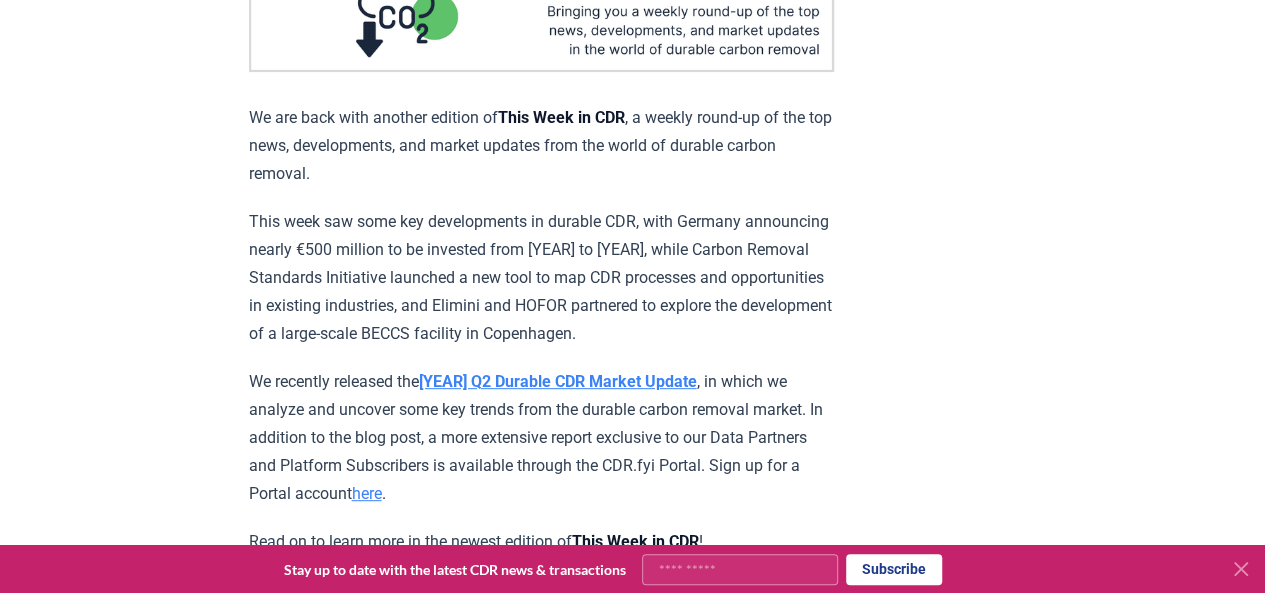 scroll, scrollTop: 300, scrollLeft: 0, axis: vertical 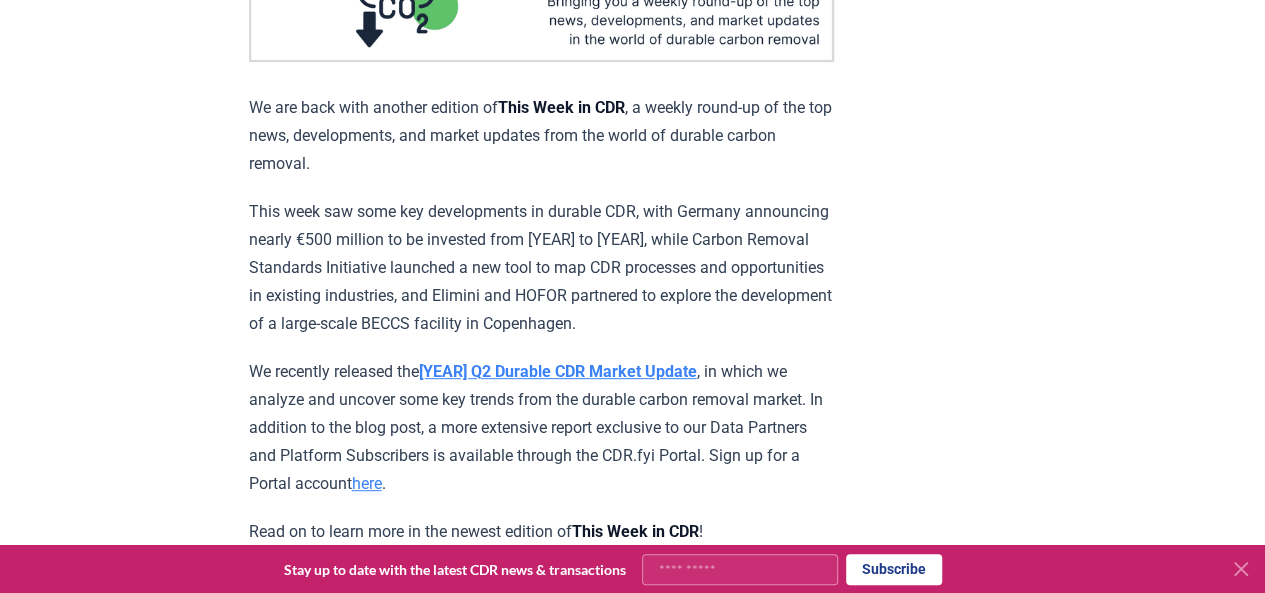 click on "This week saw some key developments in durable CDR, with Germany announcing nearly €500 million to be invested from 2026 to 2033, while Carbon Removal Standards Initiative launched a new tool to map CDR processes and opportunities in existing industries, and Elimini and HOFOR partnered to explore the development of a large-scale BECCS facility in Copenhagen." at bounding box center (541, 268) 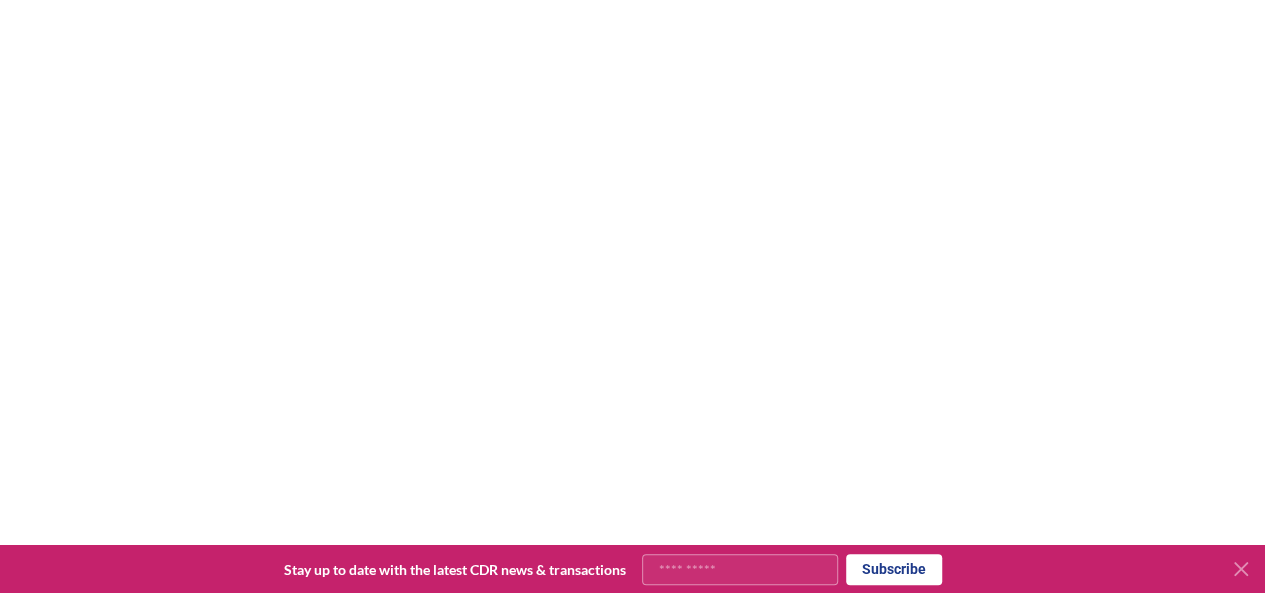 scroll, scrollTop: 3600, scrollLeft: 0, axis: vertical 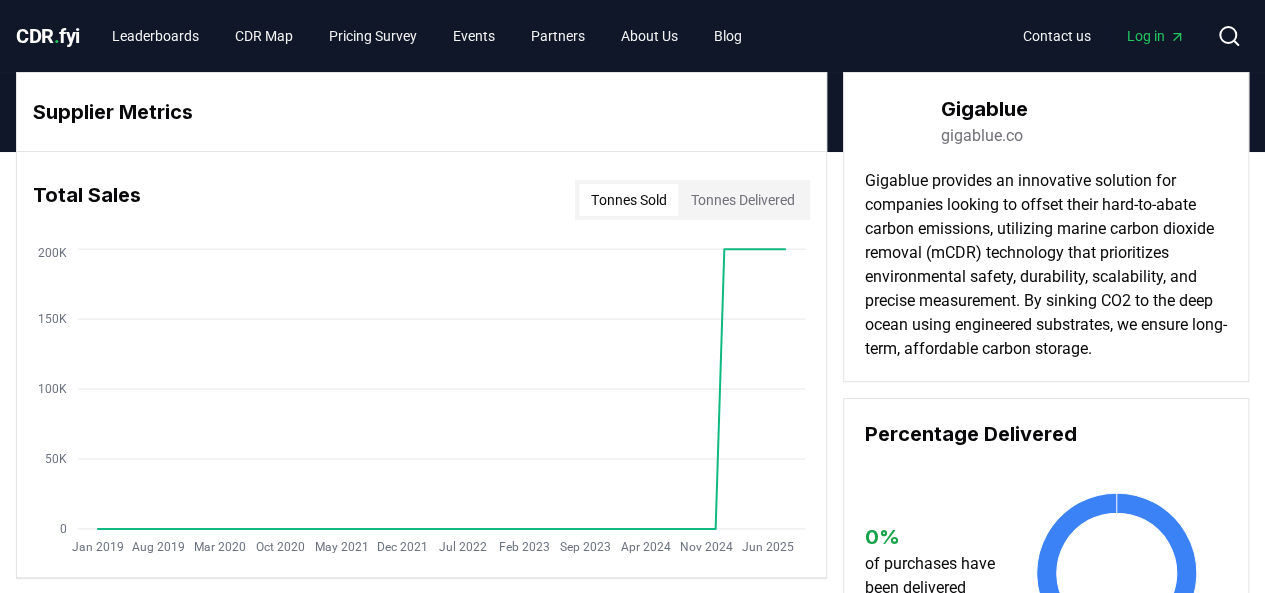 click on "Tonnes Delivered" at bounding box center (742, 200) 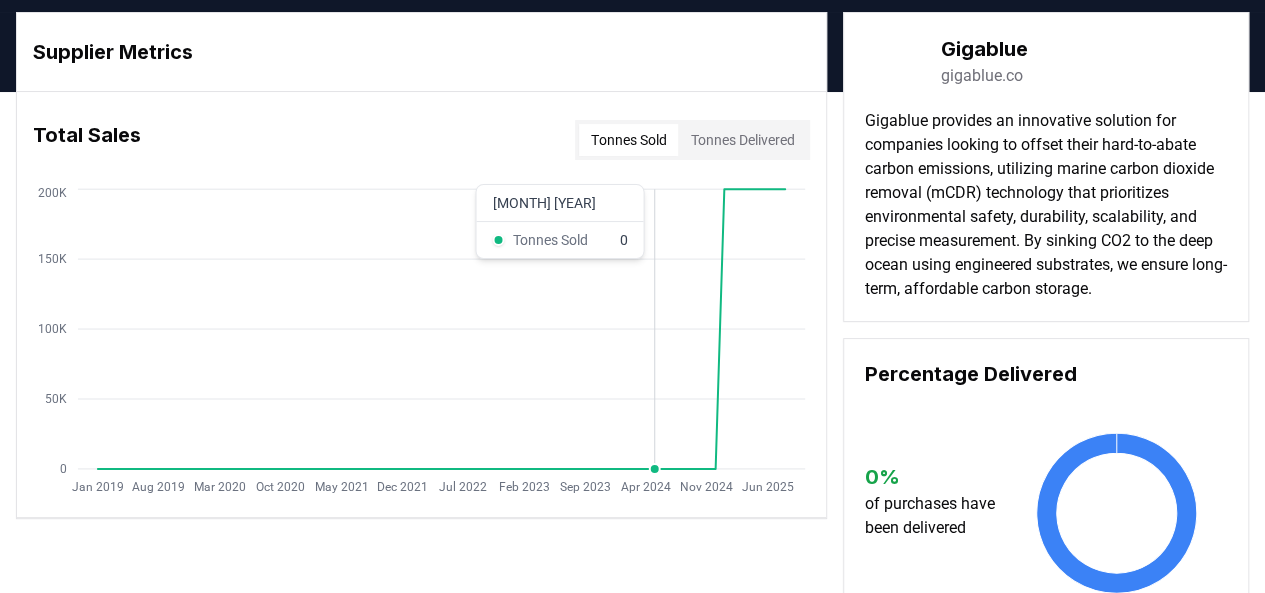 scroll, scrollTop: 0, scrollLeft: 0, axis: both 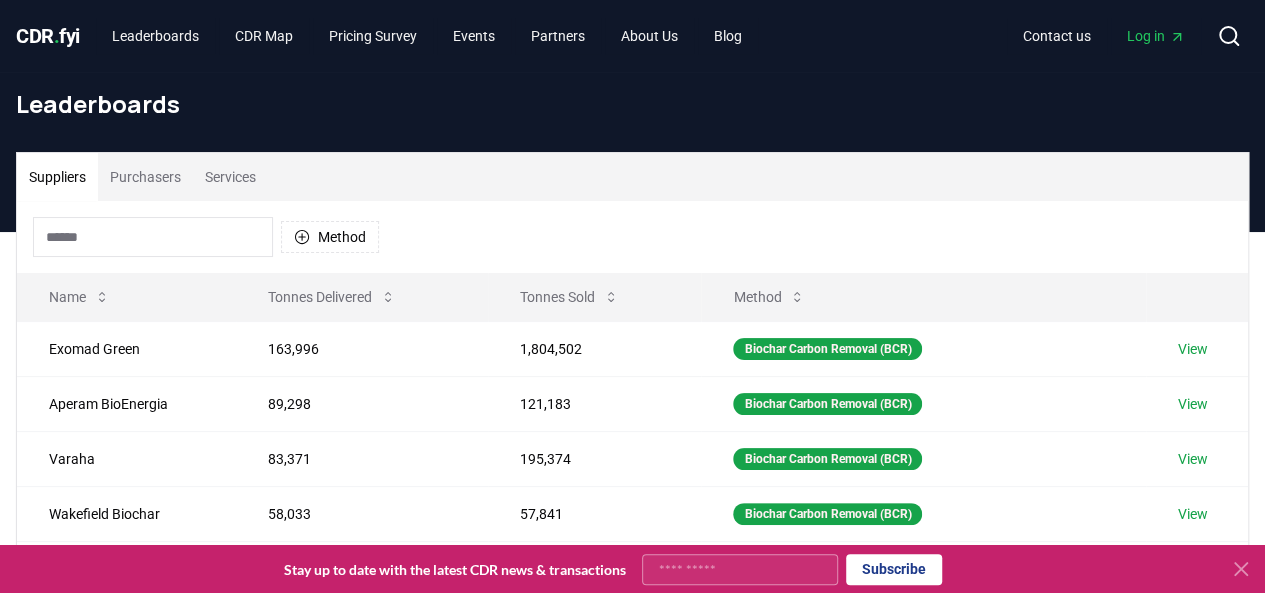 click on "Purchasers" at bounding box center (145, 177) 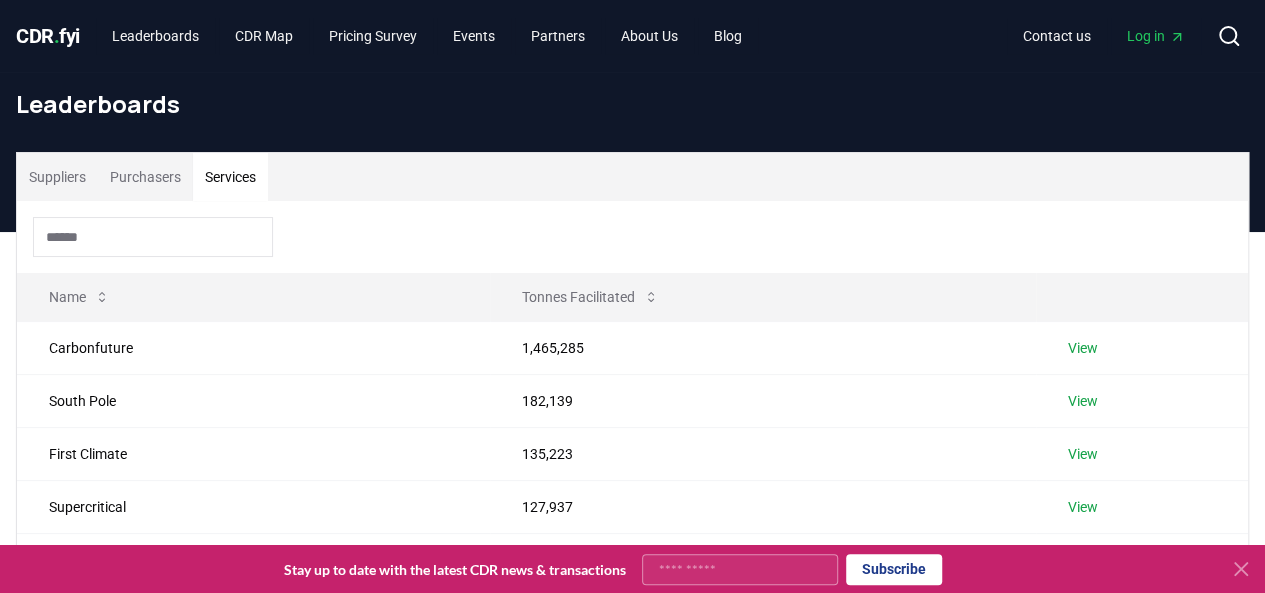 click on "Services" at bounding box center [230, 177] 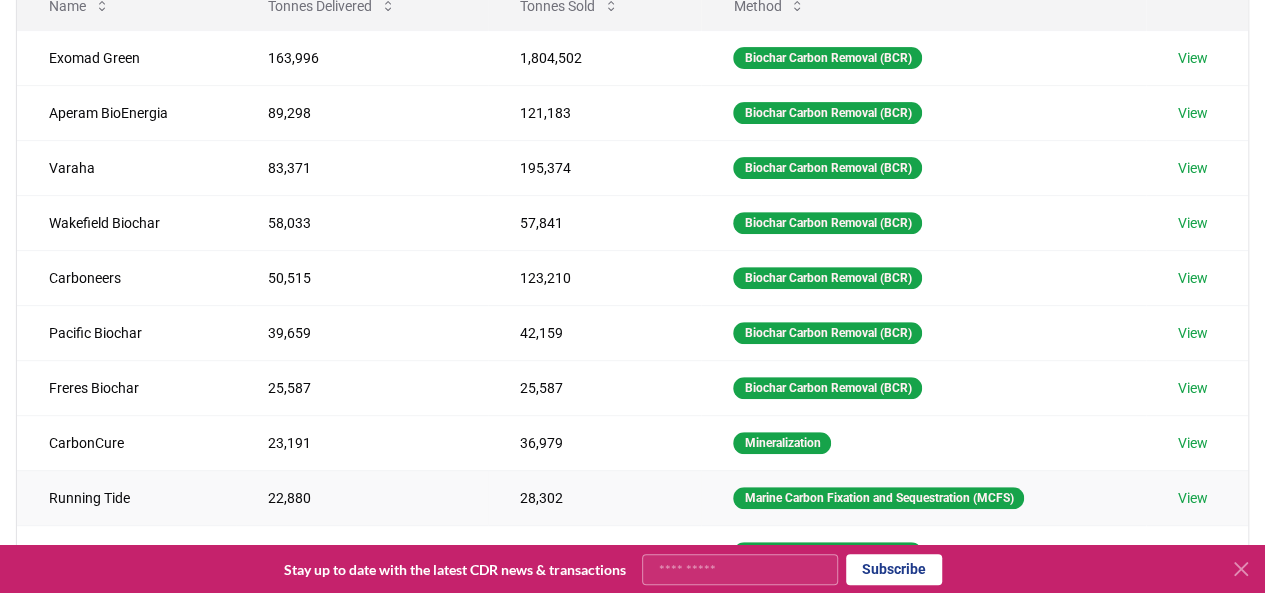 scroll, scrollTop: 0, scrollLeft: 0, axis: both 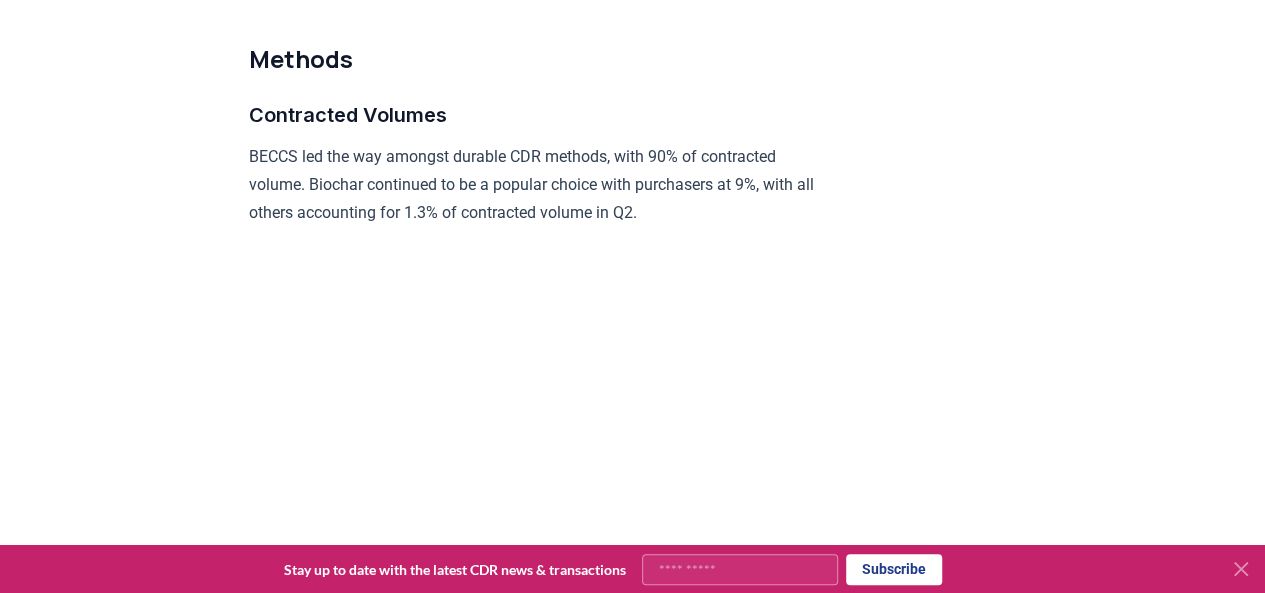 click on "BECCS led the way amongst durable CDR methods, with 90% of contracted volume. Biochar continued to be a popular choice with purchasers at 9%, with all others accounting for 1.3% of contracted volume in Q2." at bounding box center [541, 185] 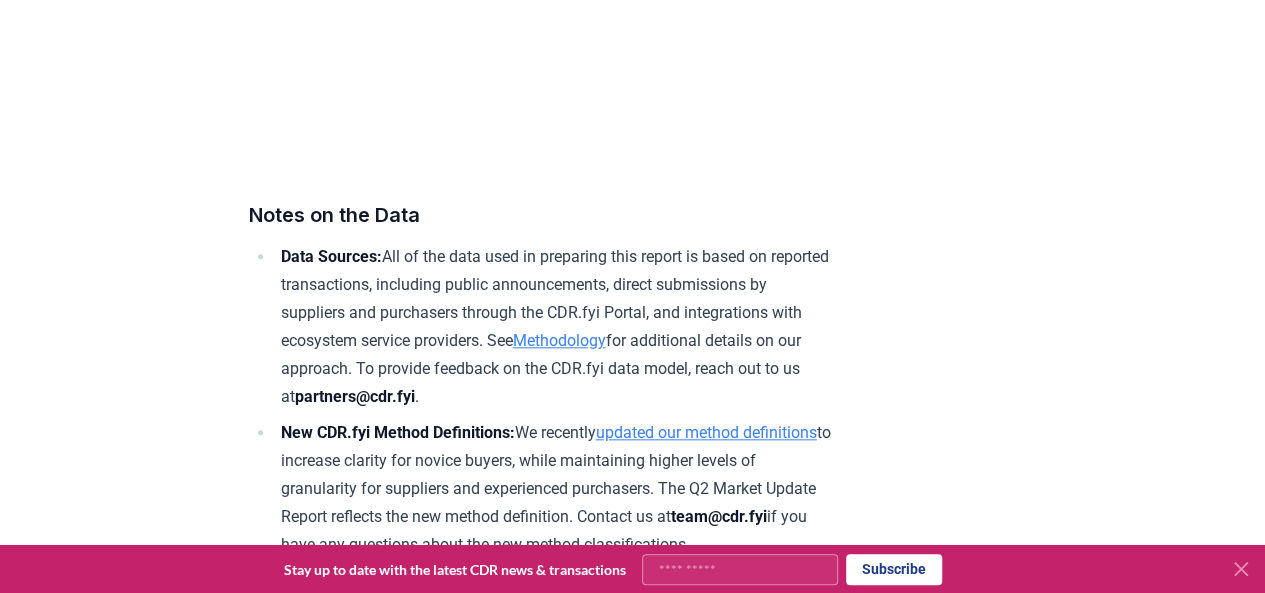 scroll, scrollTop: 12350, scrollLeft: 0, axis: vertical 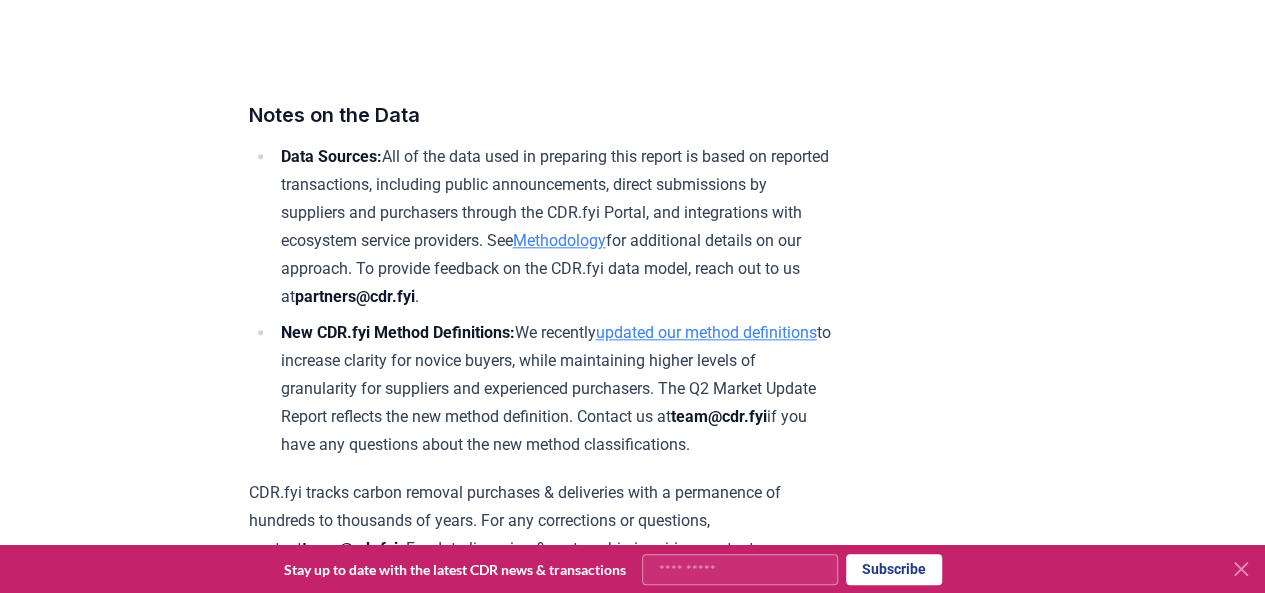 click on "Data Sources: All of the data used in preparing this report is based on reported transactions, including public announcements, direct submissions by suppliers and purchasers through the CDR.fyi Portal, and integrations with ecosystem service providers. See Methodology for additional details on our approach. To provide feedback on the CDR.fyi data model, reach out to us at partners@cdr.fyi." at bounding box center [554, 227] 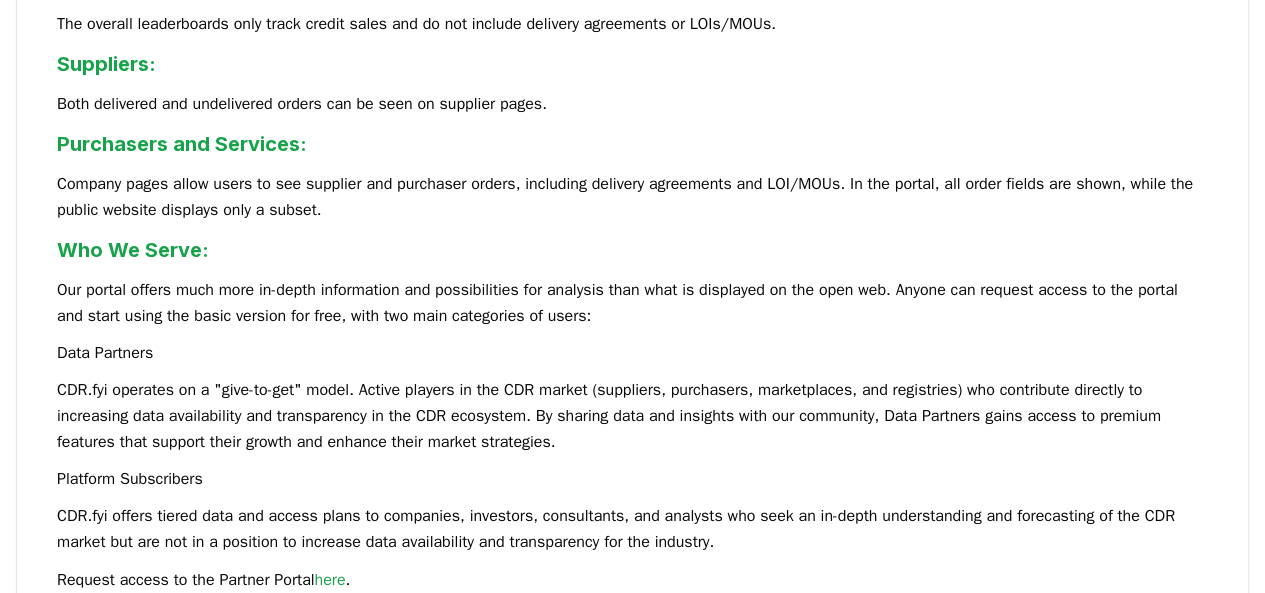 scroll, scrollTop: 1494, scrollLeft: 0, axis: vertical 